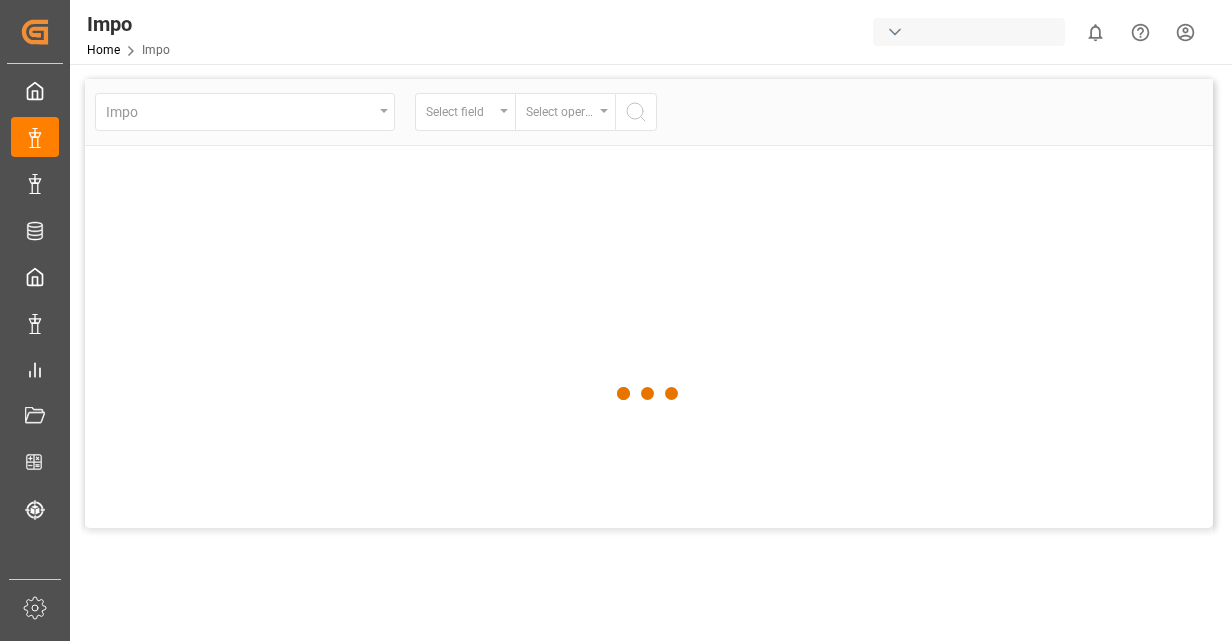 scroll, scrollTop: 0, scrollLeft: 0, axis: both 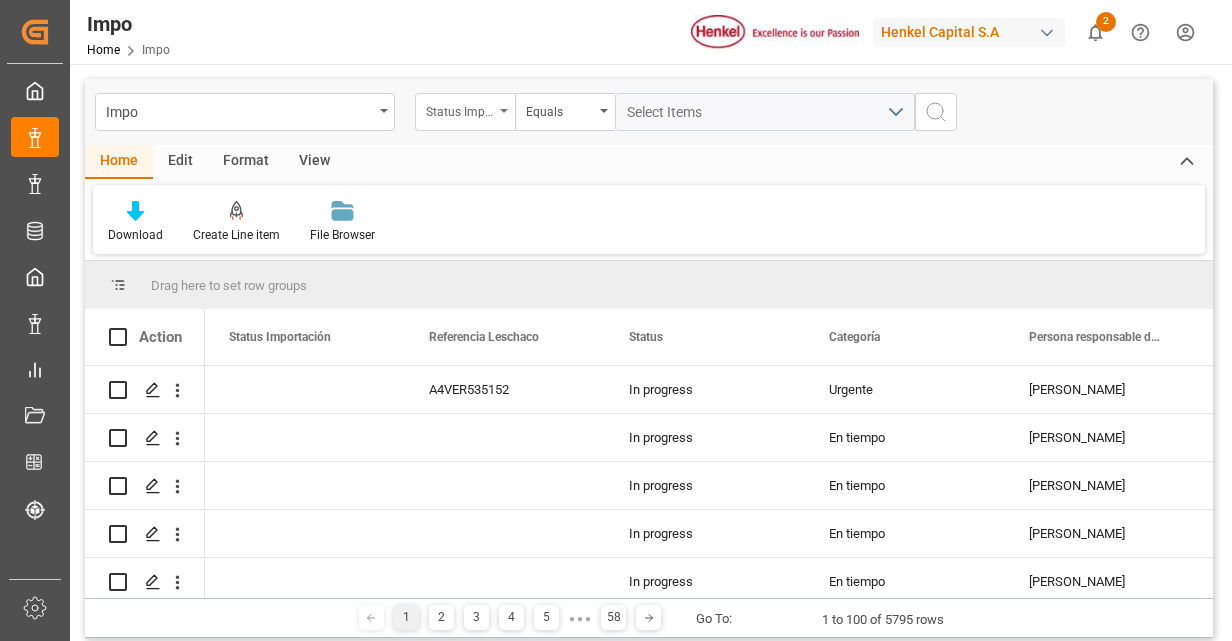click on "Status Importación" at bounding box center (460, 109) 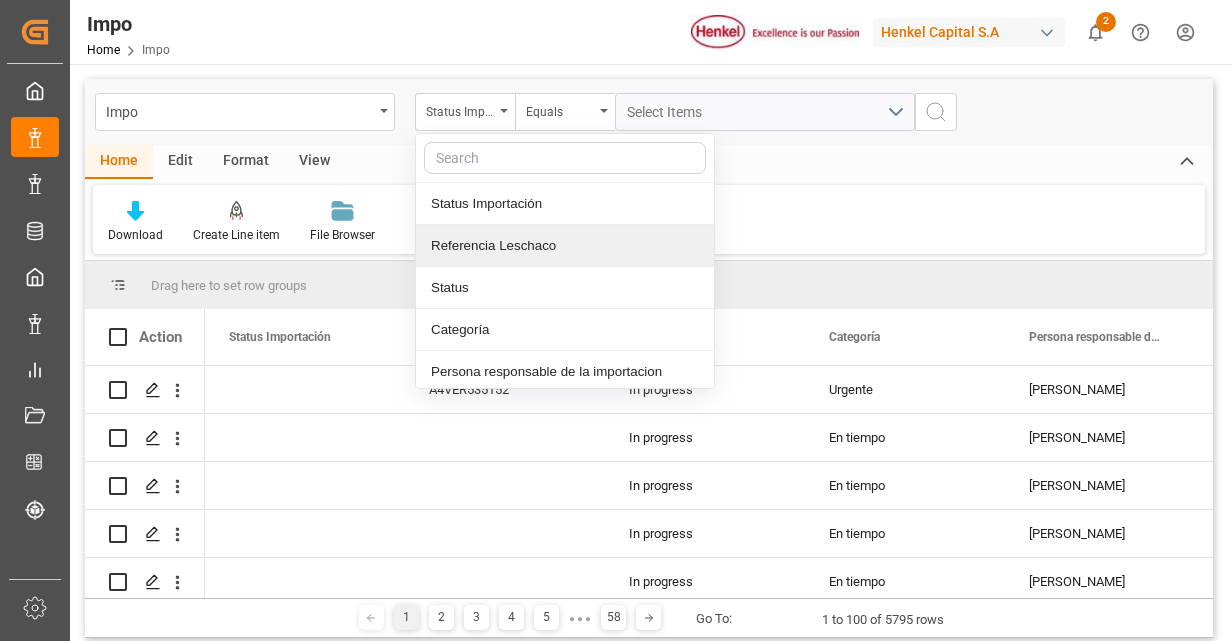 click on "Referencia Leschaco" at bounding box center [565, 246] 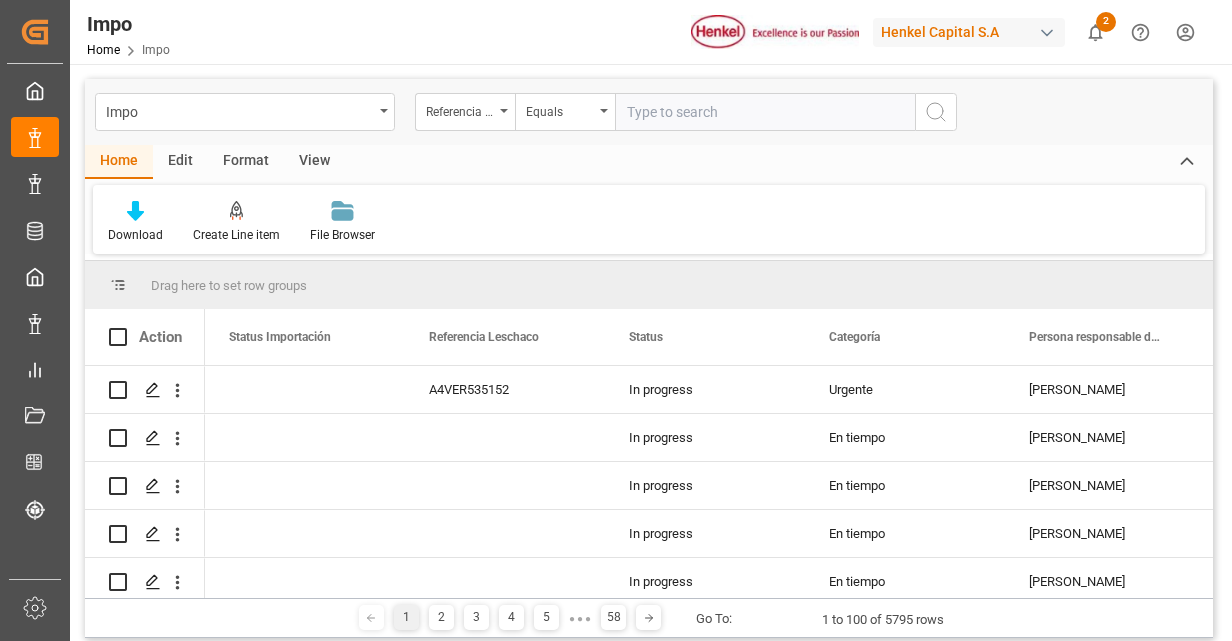 click at bounding box center (765, 112) 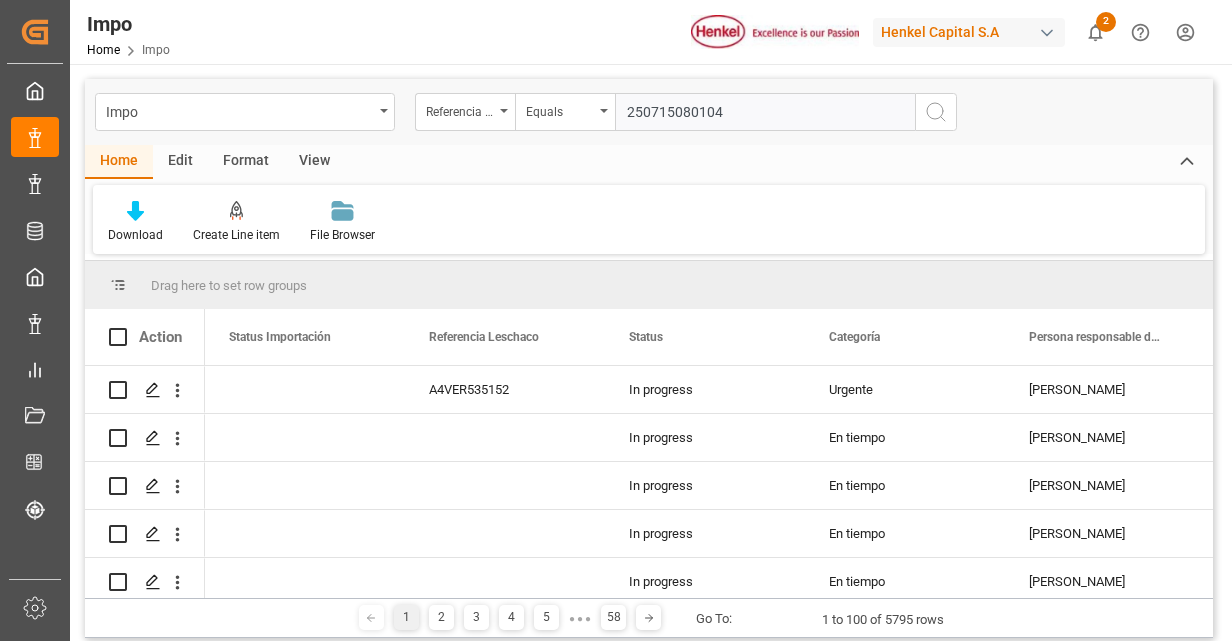 type 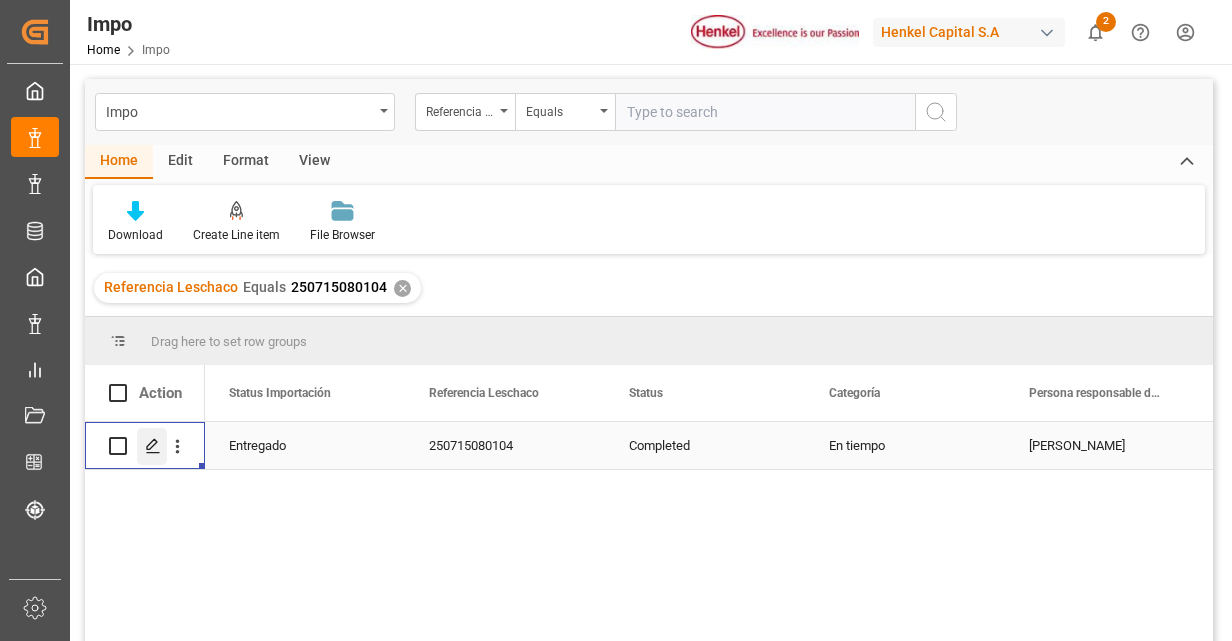click 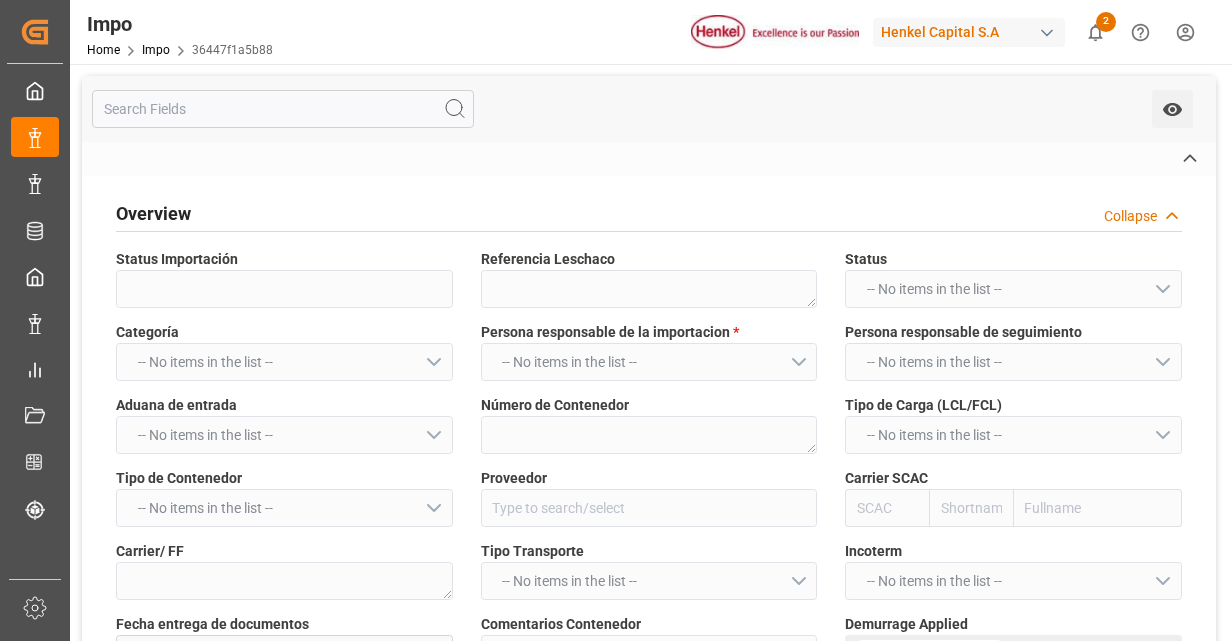 type on "Entregado" 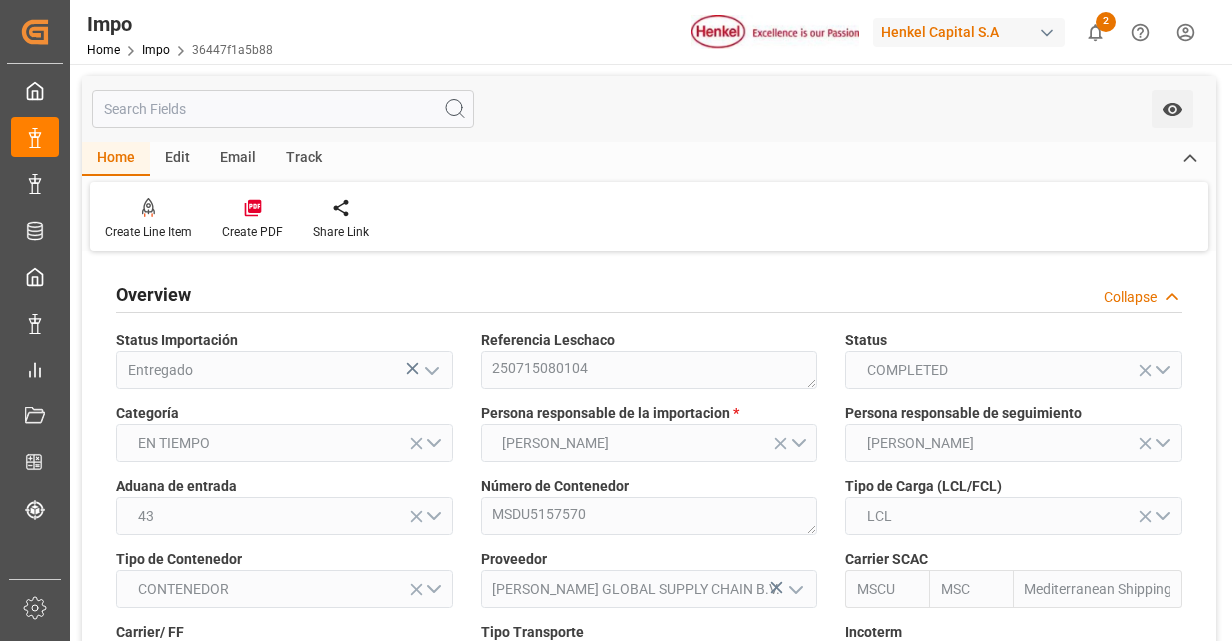 type on "MSC" 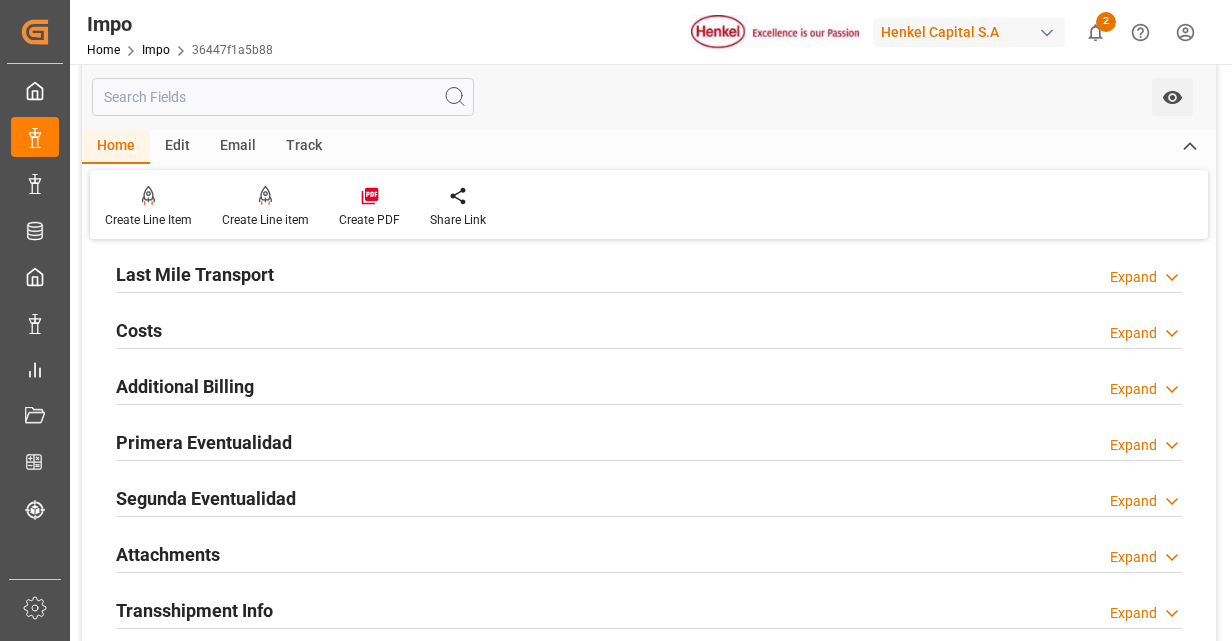scroll, scrollTop: 1500, scrollLeft: 0, axis: vertical 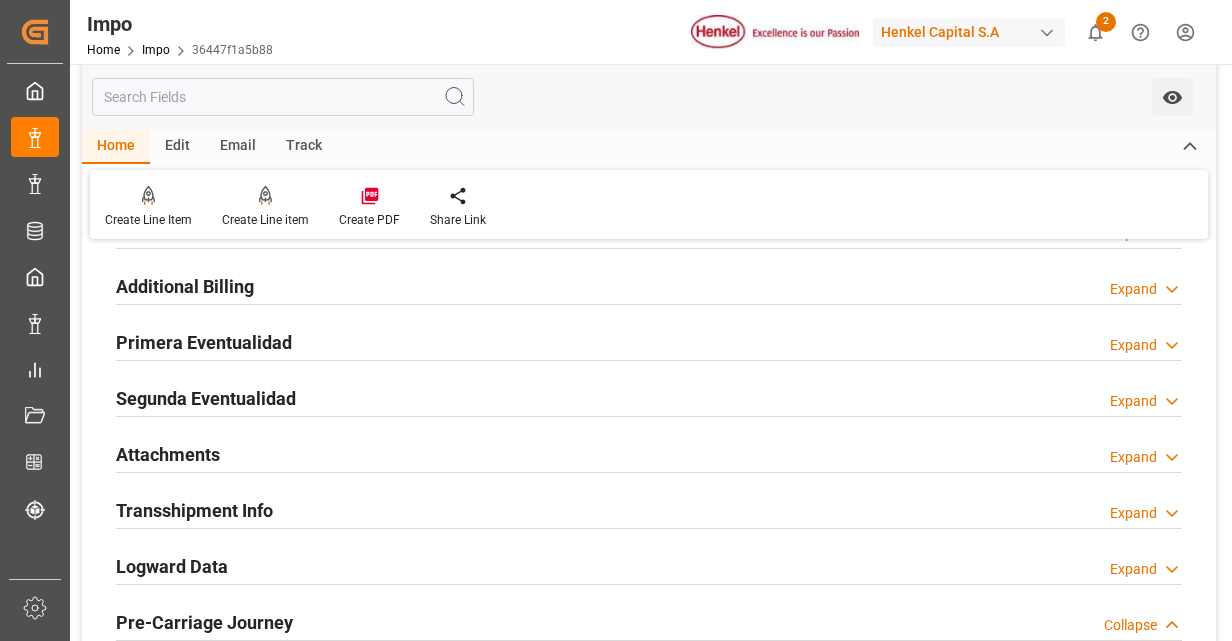 click on "Primera Eventualidad" at bounding box center (204, 342) 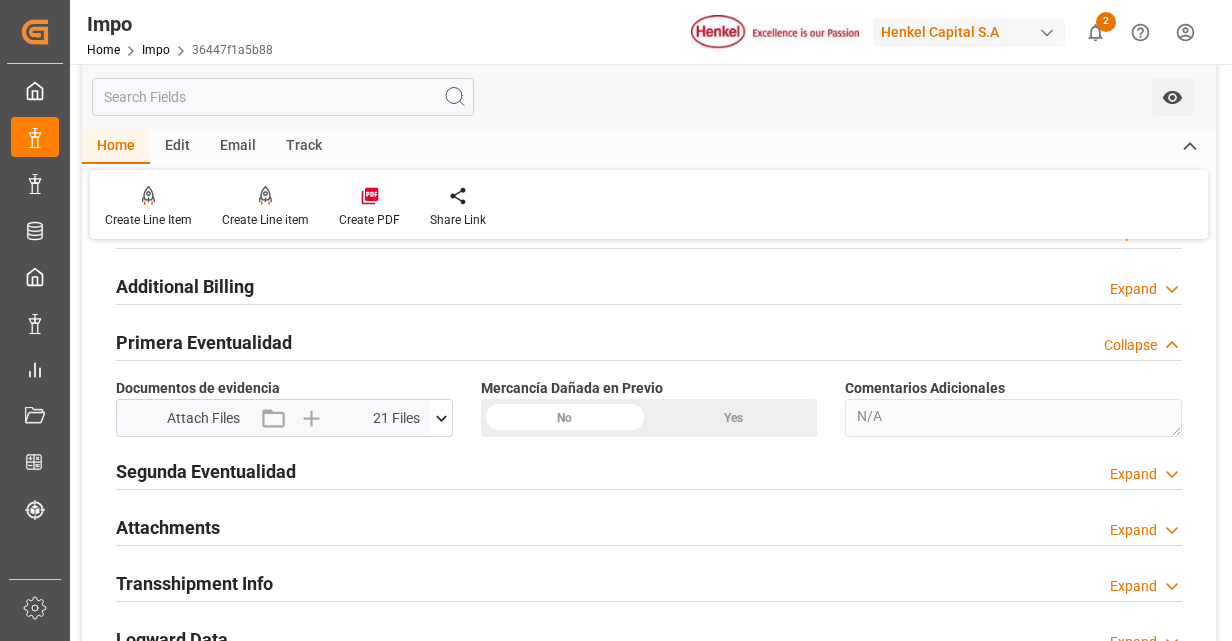 scroll, scrollTop: 1600, scrollLeft: 0, axis: vertical 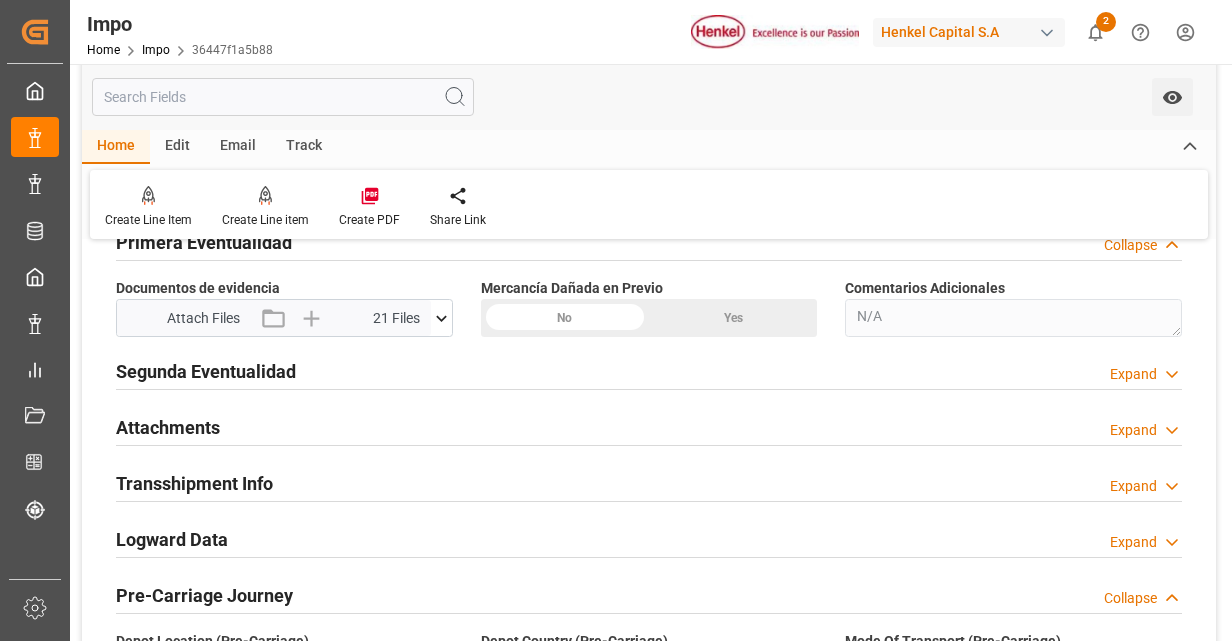 click 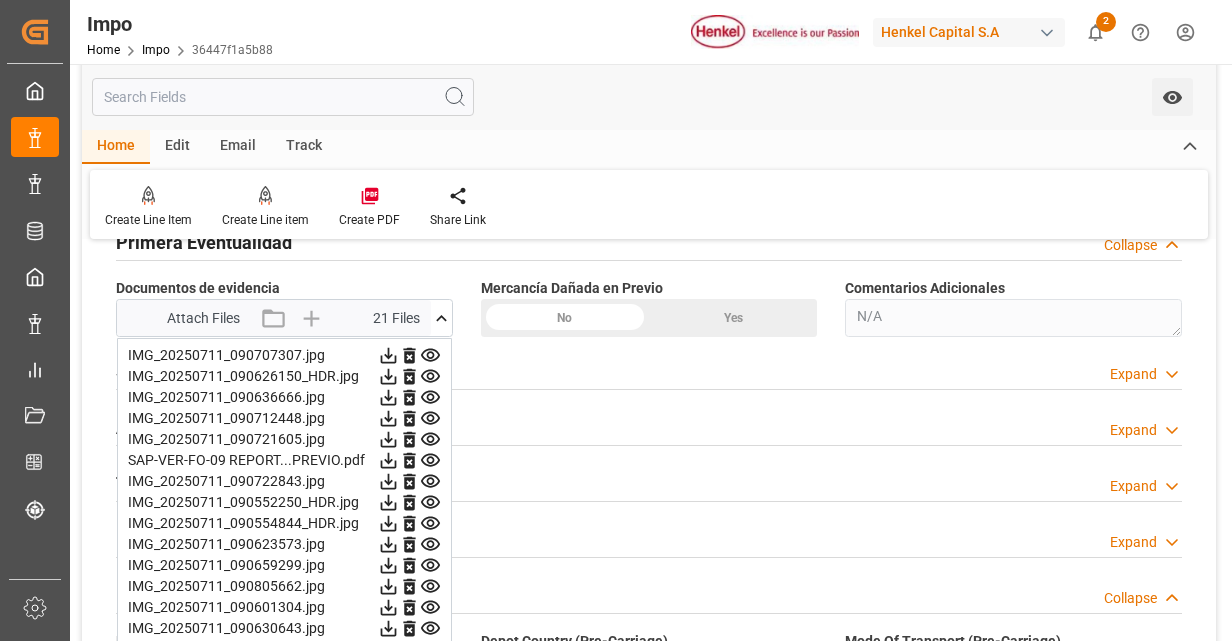 click 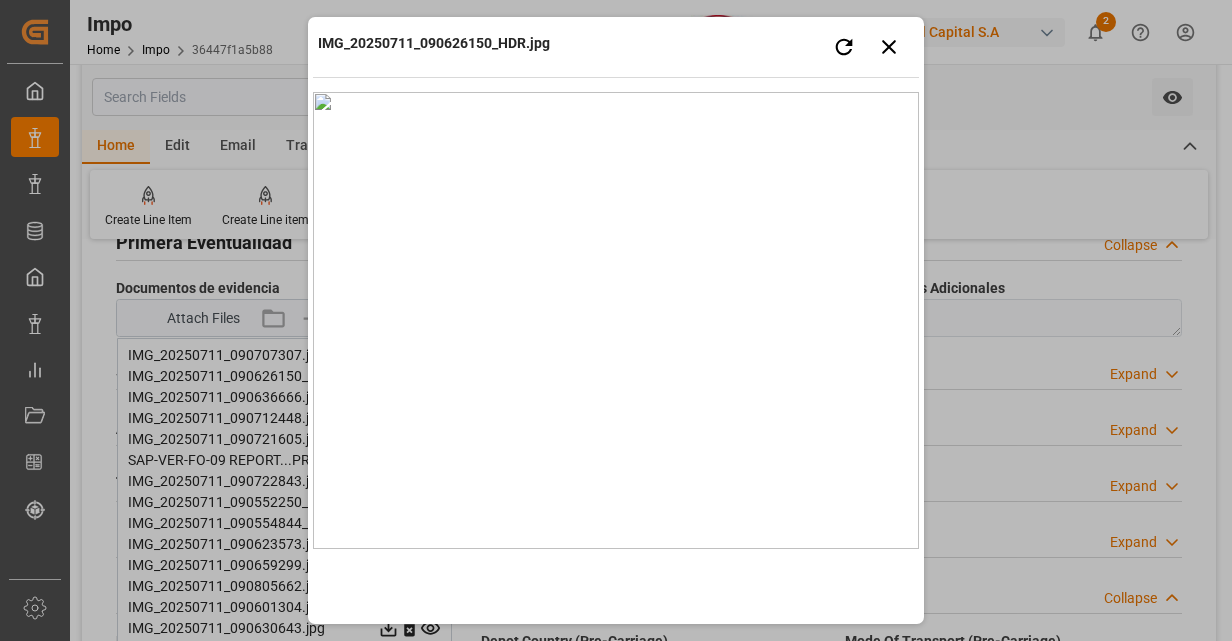 click on "IMG_20250711_090626150_HDR.jpg Retry Close preview" at bounding box center (616, 49) 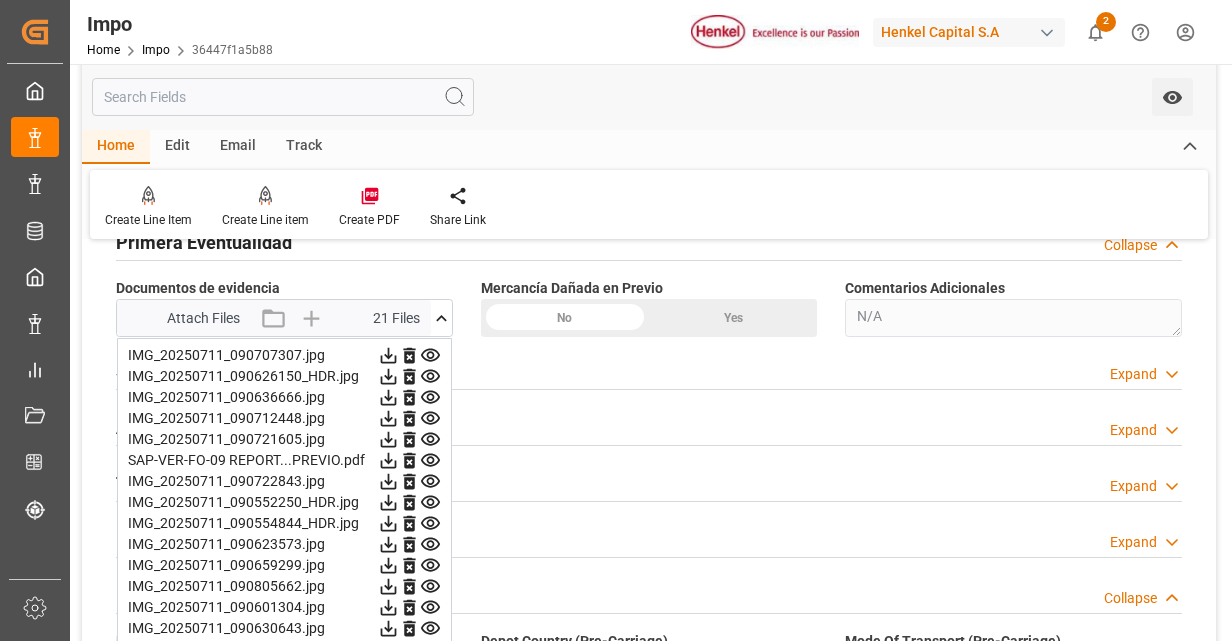 click 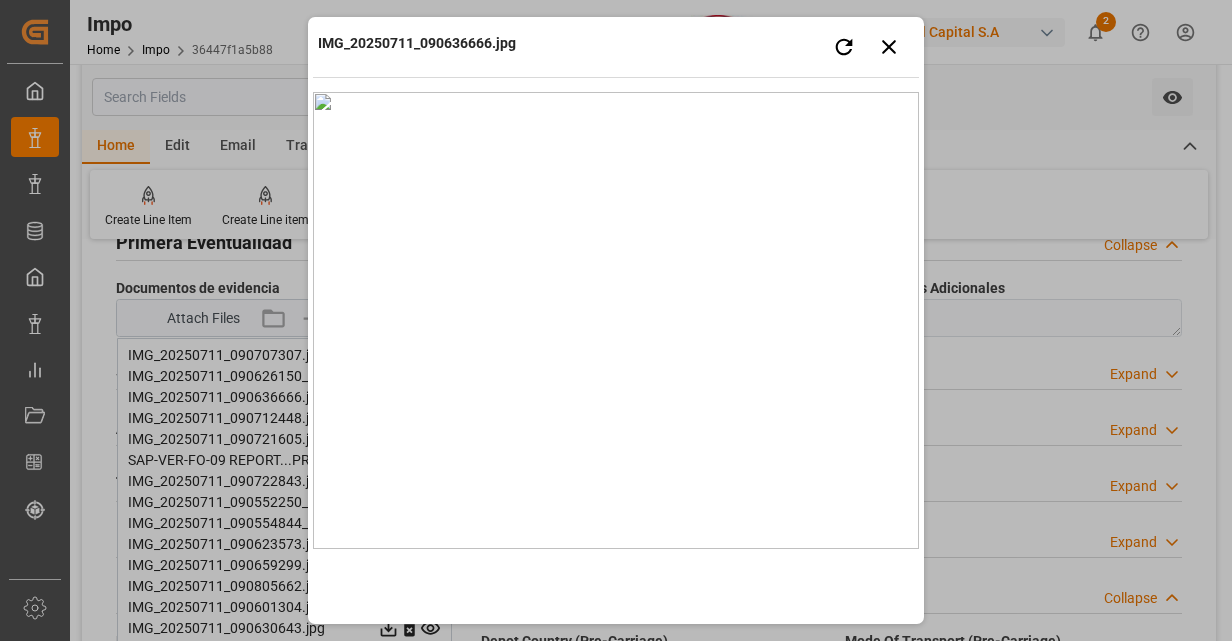click on "IMG_20250711_090636666.jpg Retry Close preview" at bounding box center (616, 49) 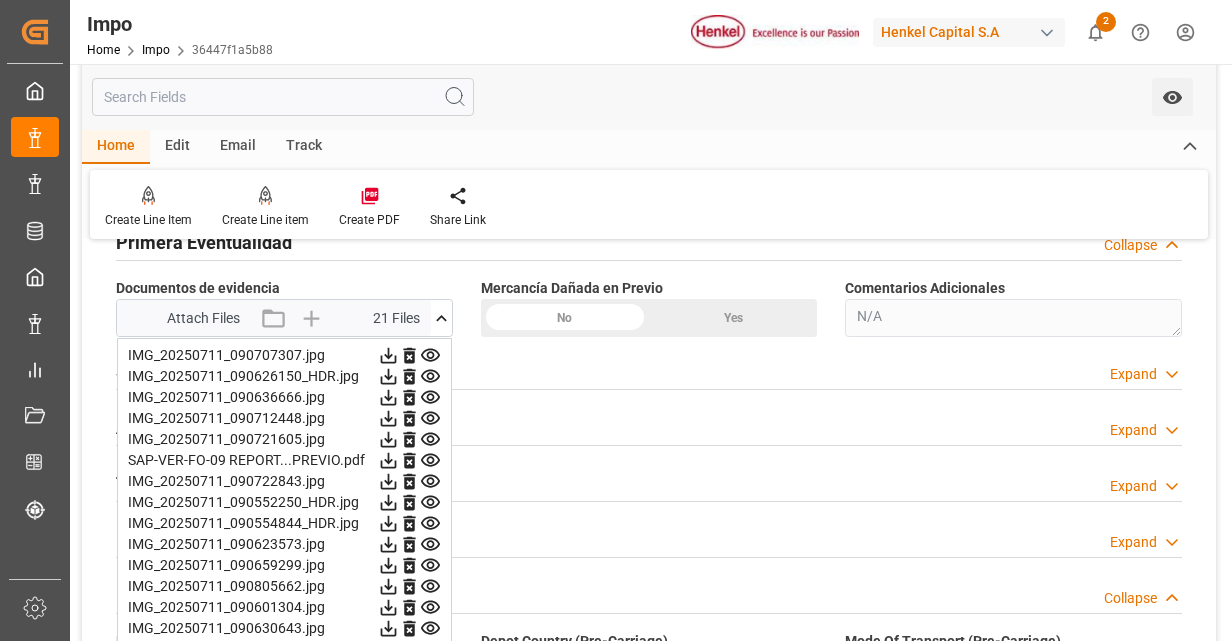 type 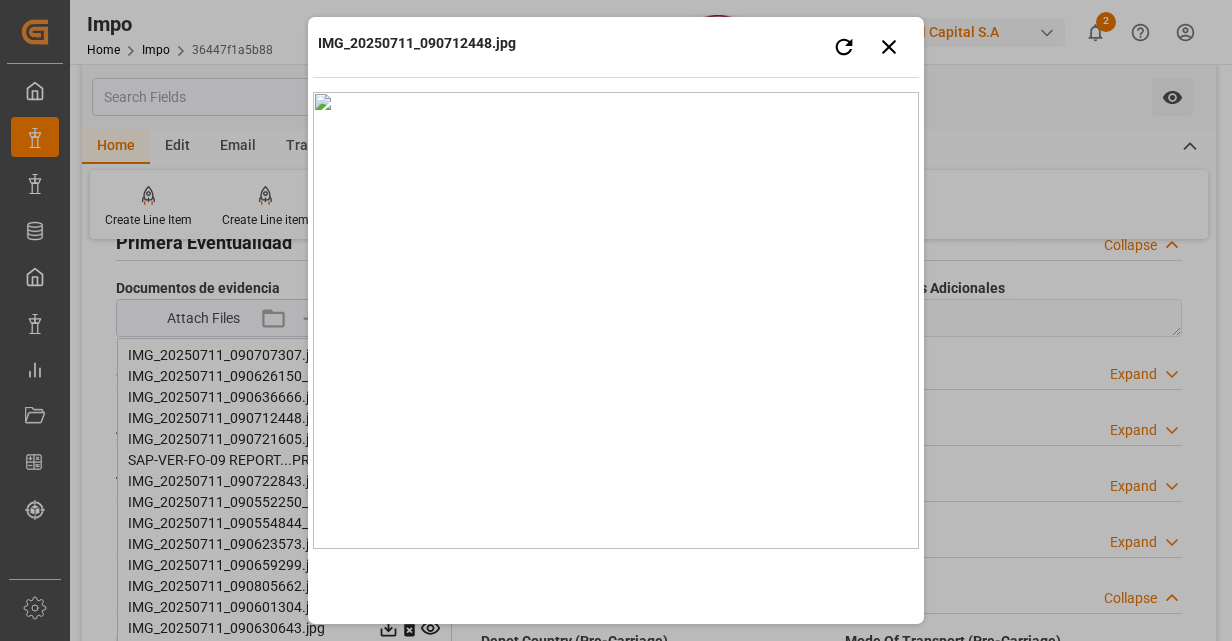 type 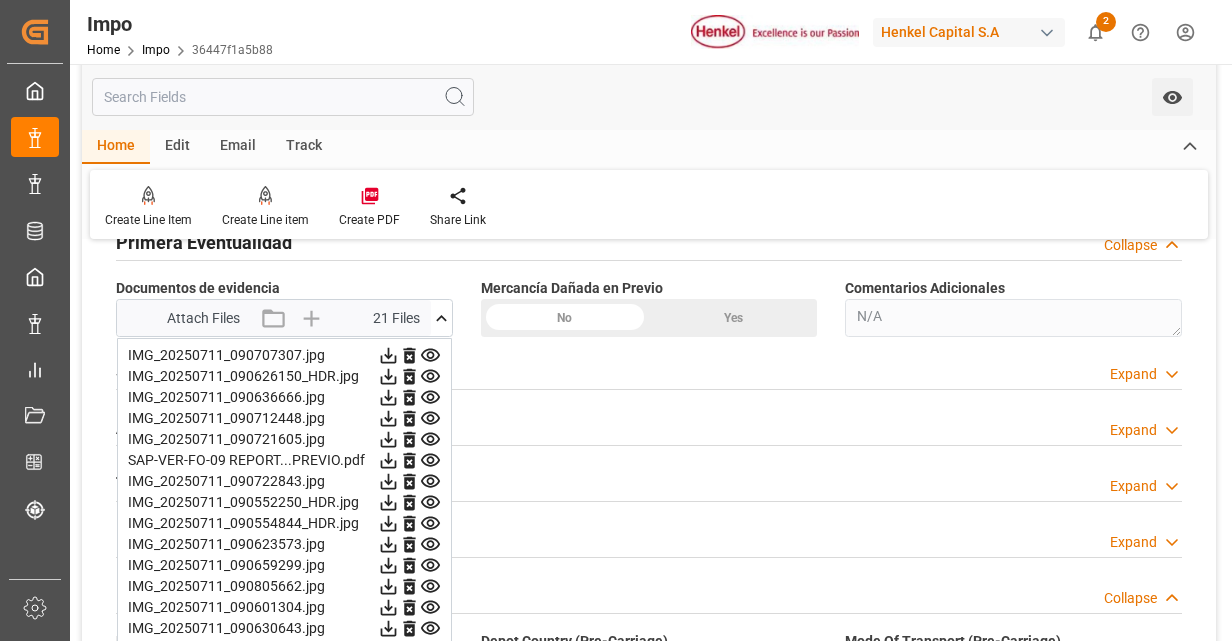 click 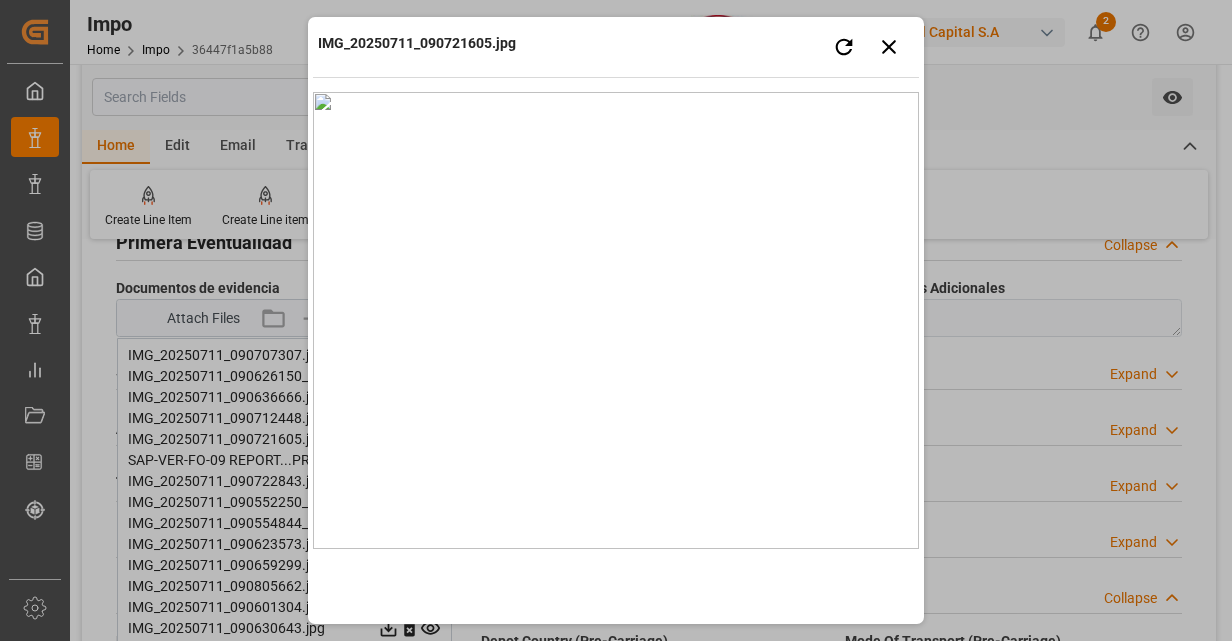 click on "IMG_20250711_090721605.jpg Retry Close preview" at bounding box center (616, 49) 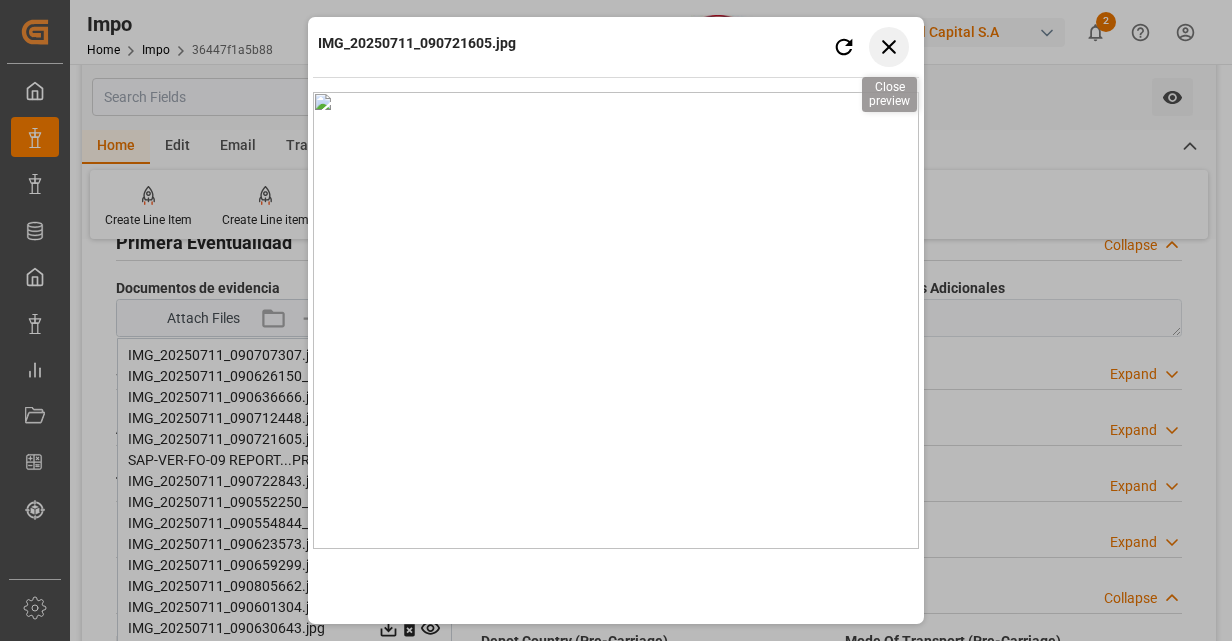 click 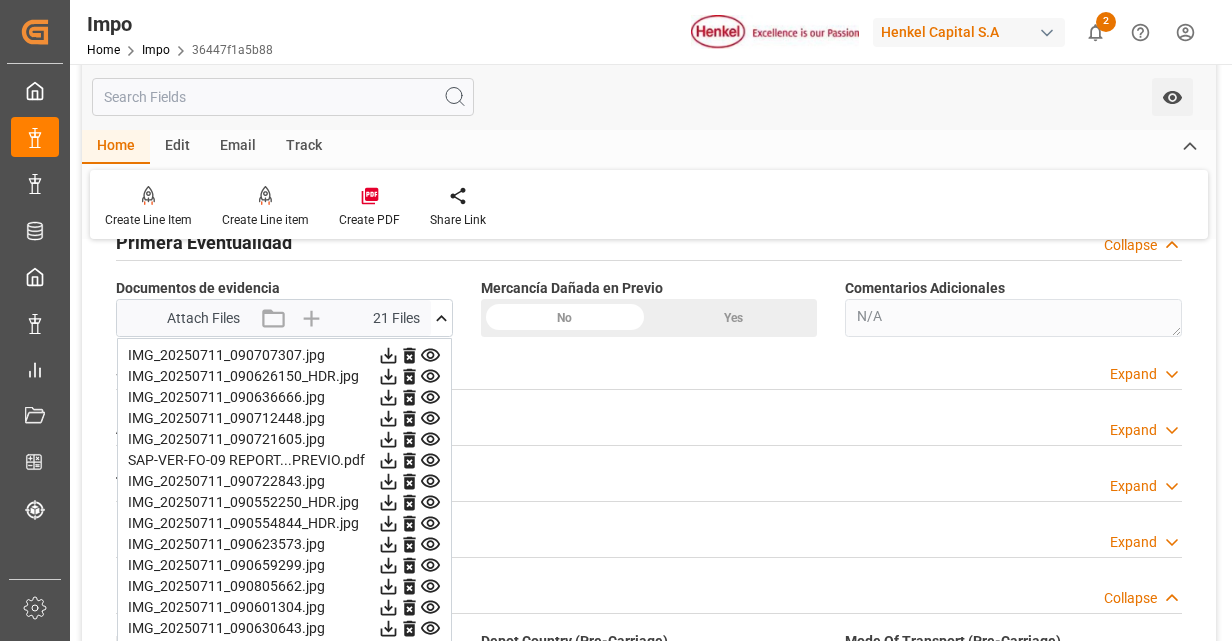 click 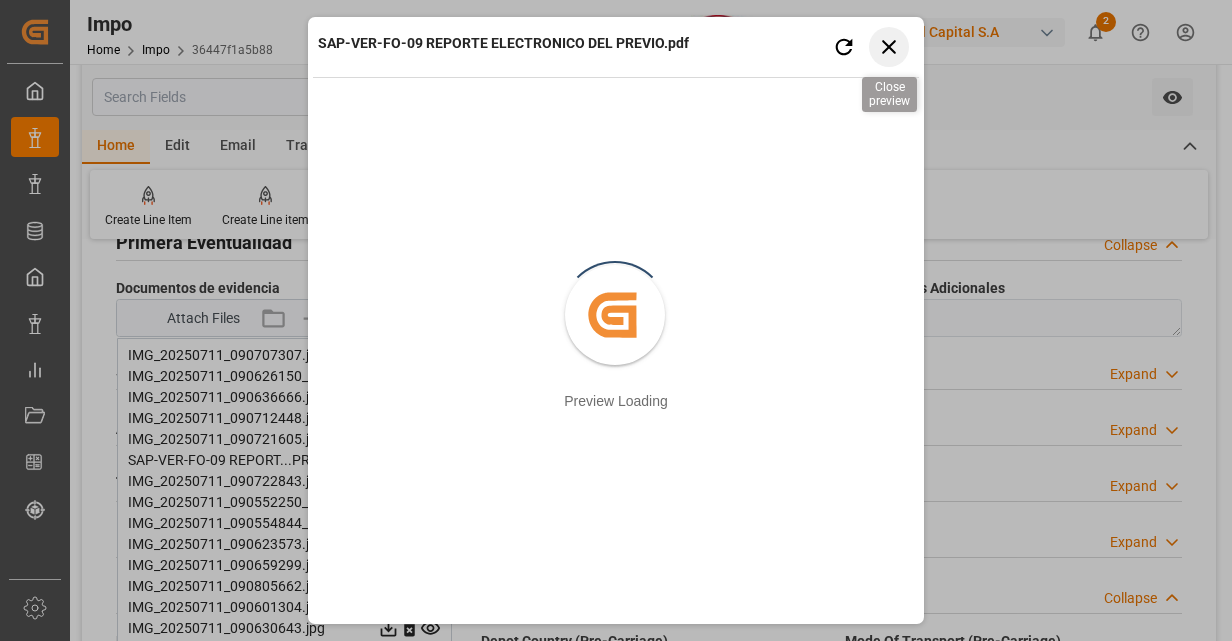 click 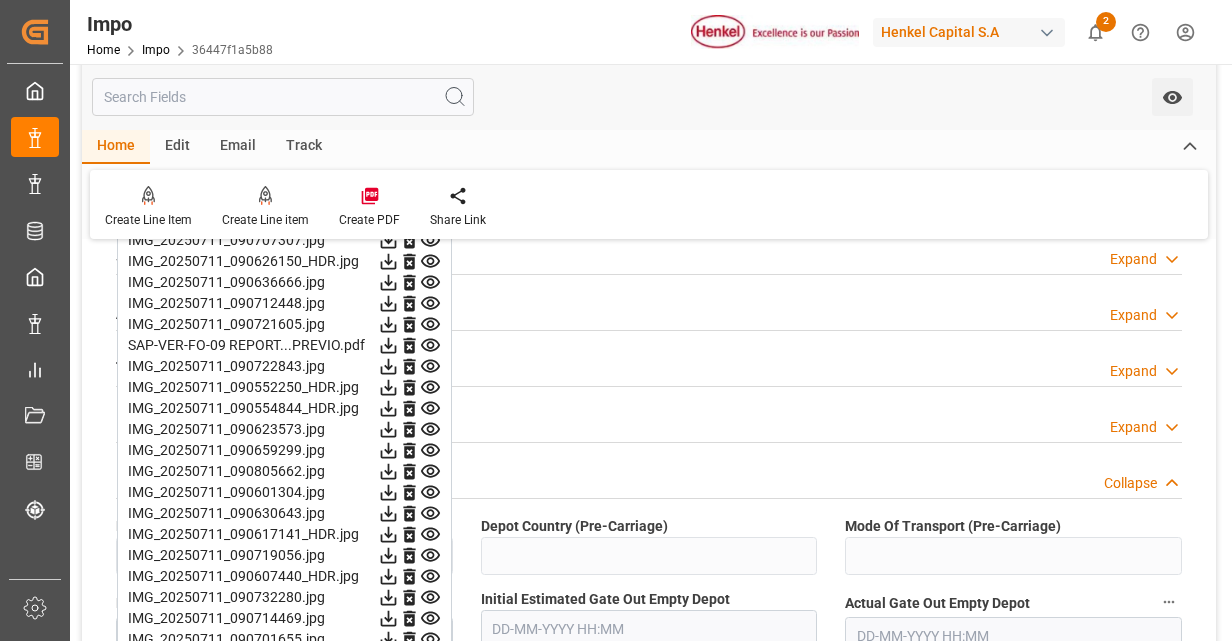 scroll, scrollTop: 1800, scrollLeft: 0, axis: vertical 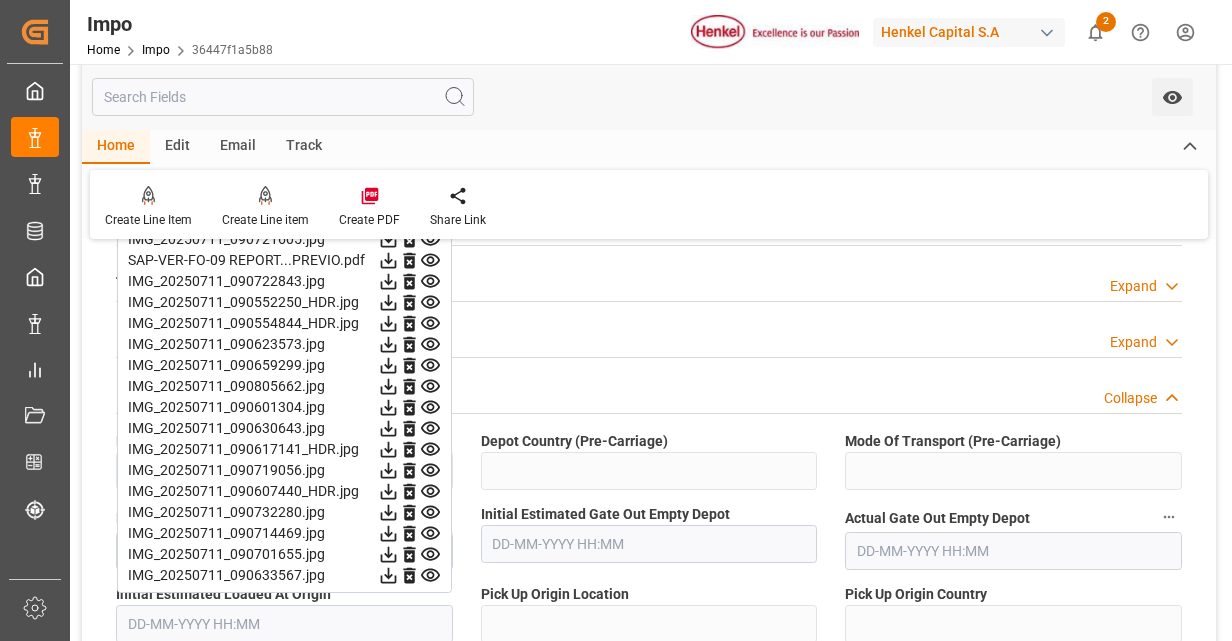 click 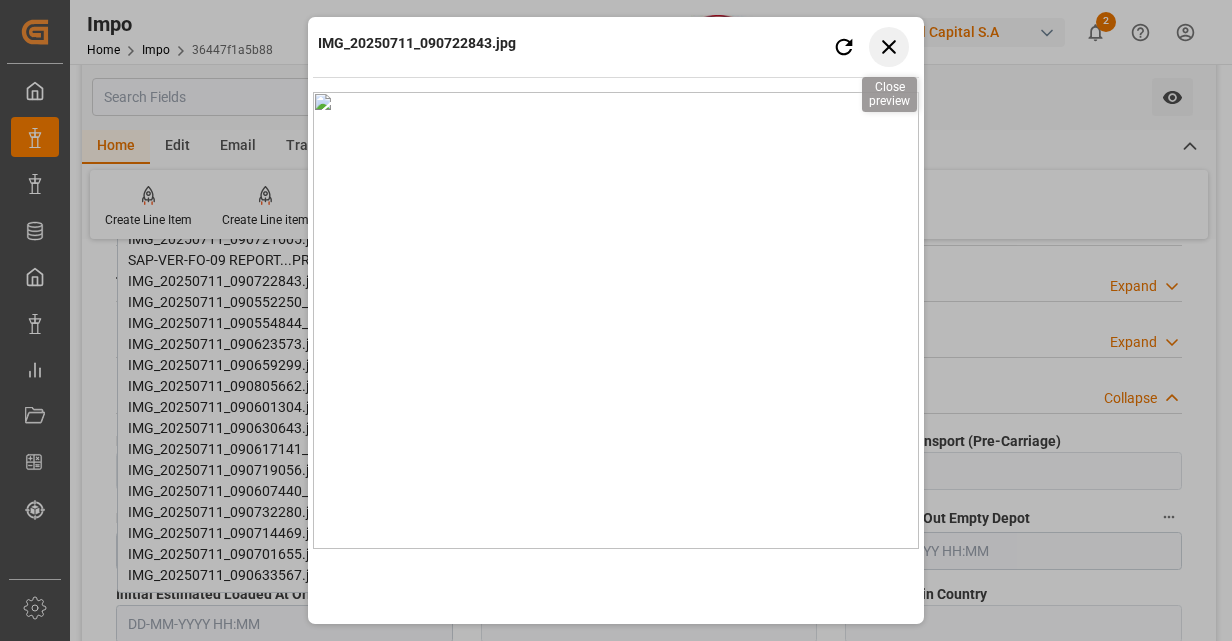 click 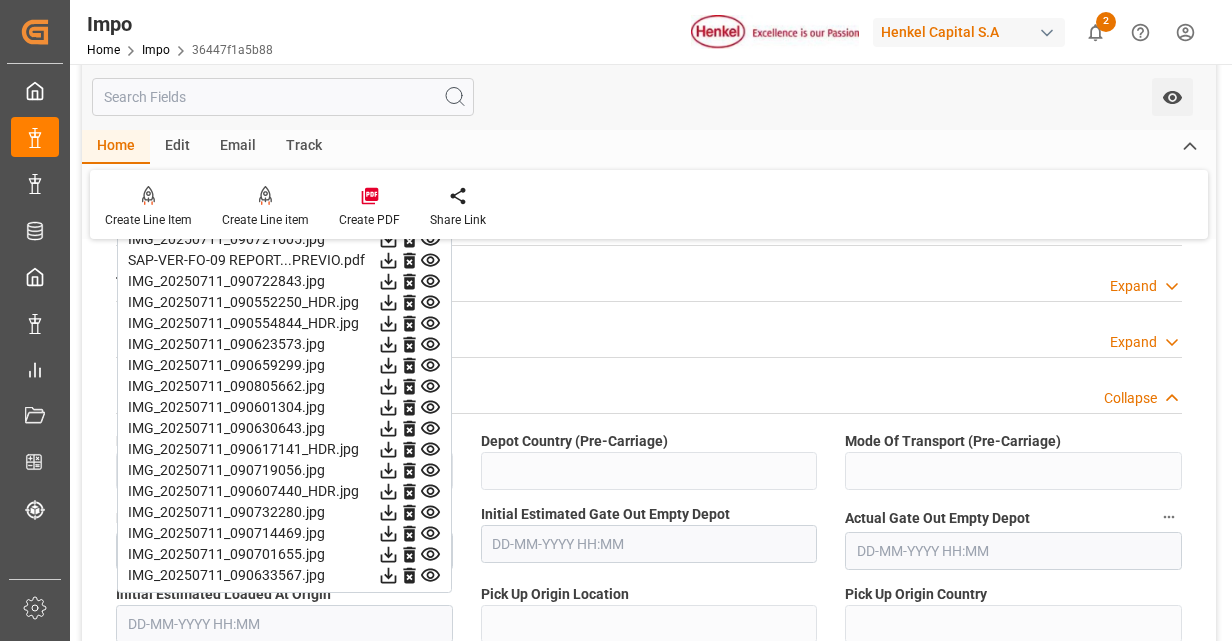 click 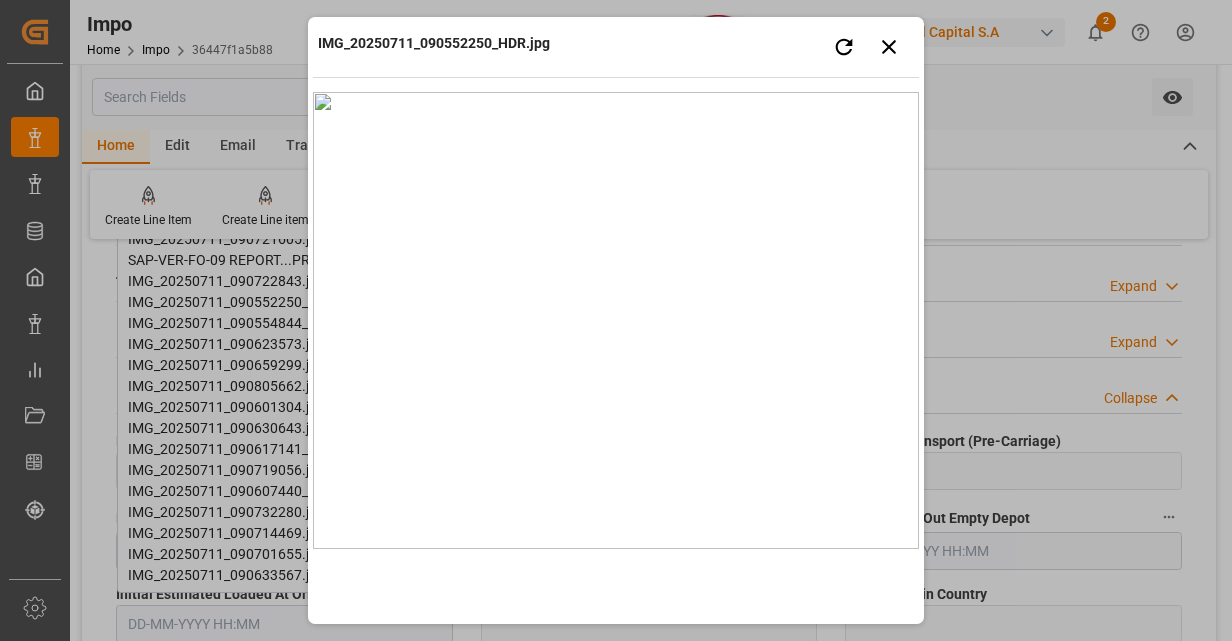 click on "IMG_20250711_090552250_HDR.jpg Retry Close preview" at bounding box center [616, 49] 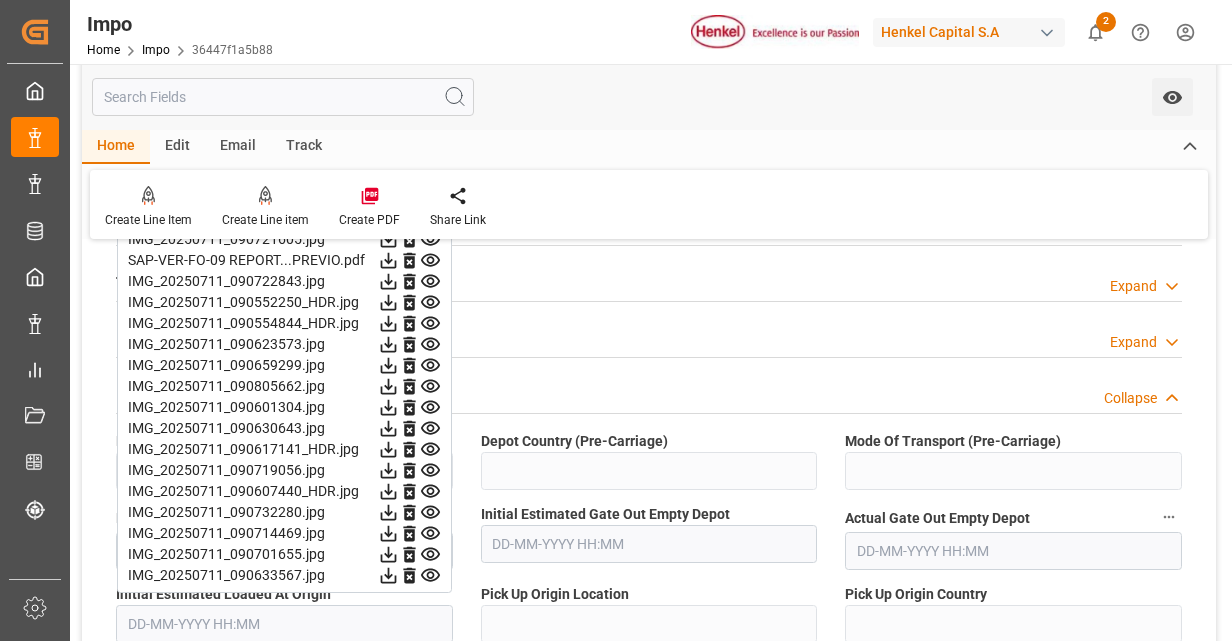 click 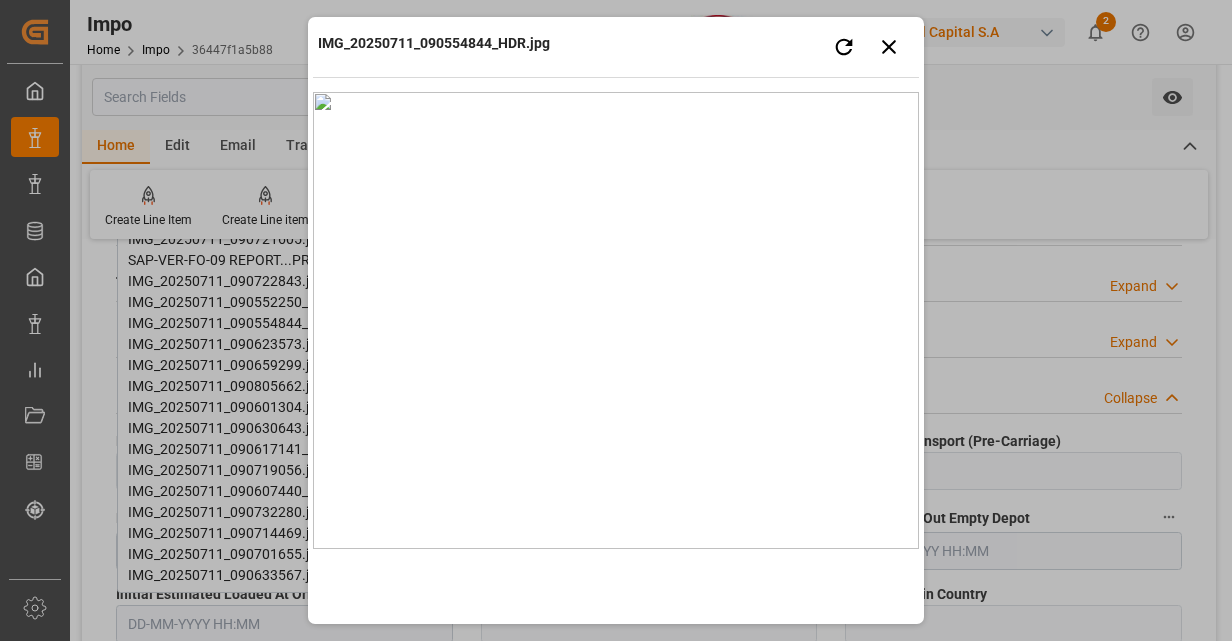 click on "IMG_20250711_090554844_HDR.jpg Retry Close preview" at bounding box center [616, 49] 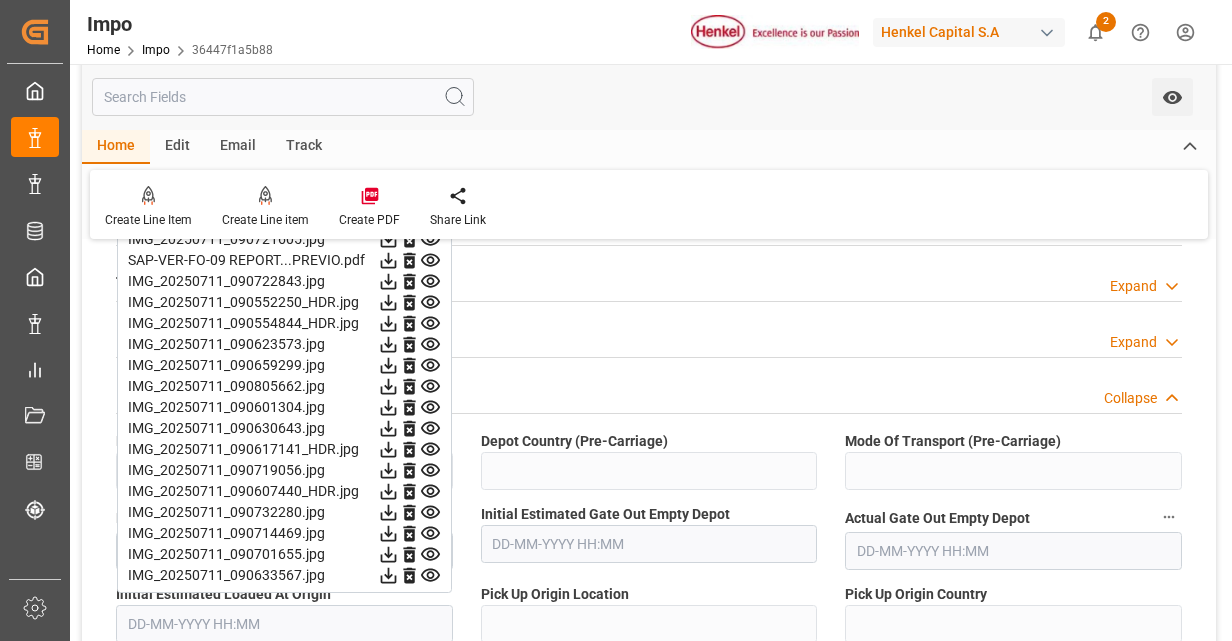 type 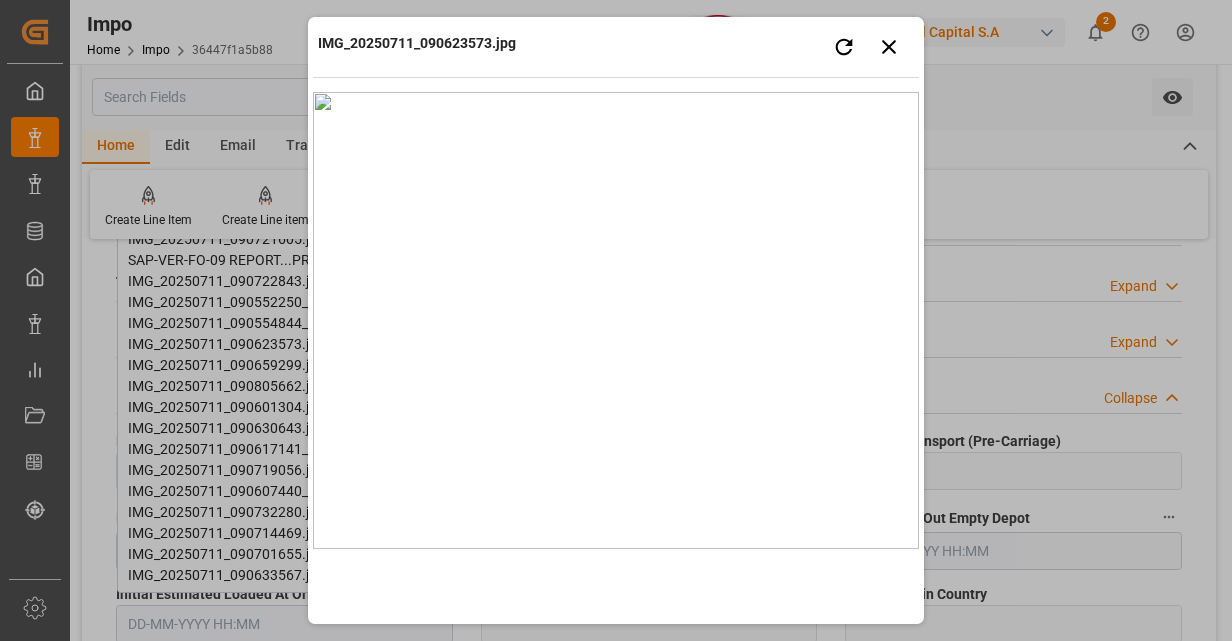 click on "IMG_20250711_090623573.jpg Retry Close preview" at bounding box center (616, 49) 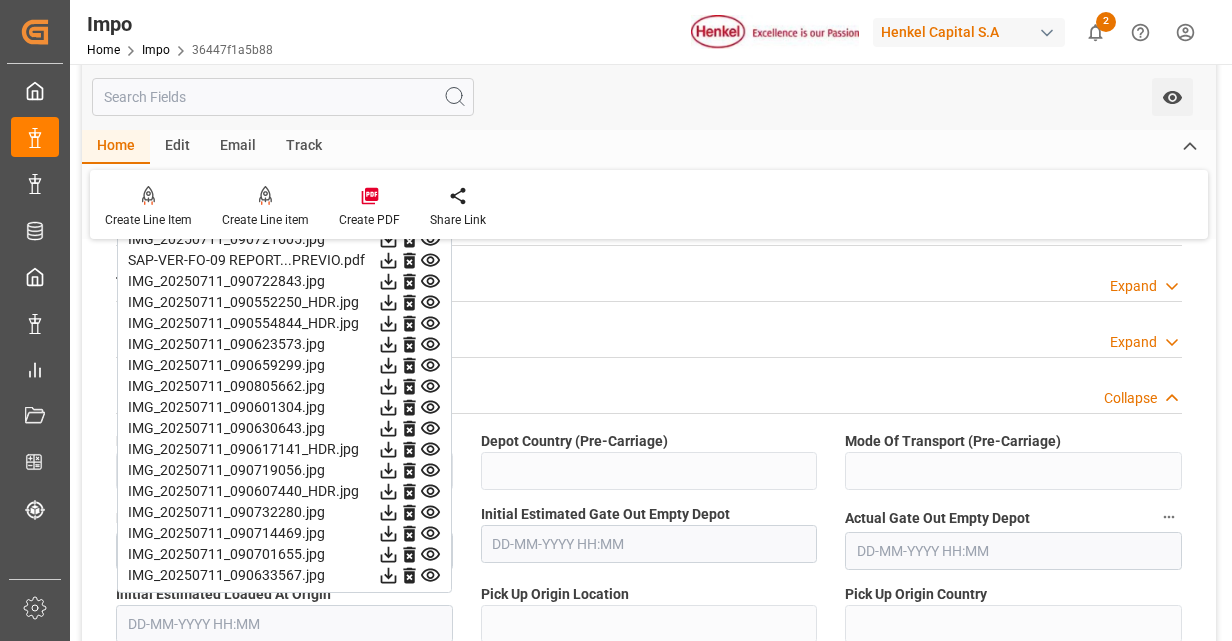 click 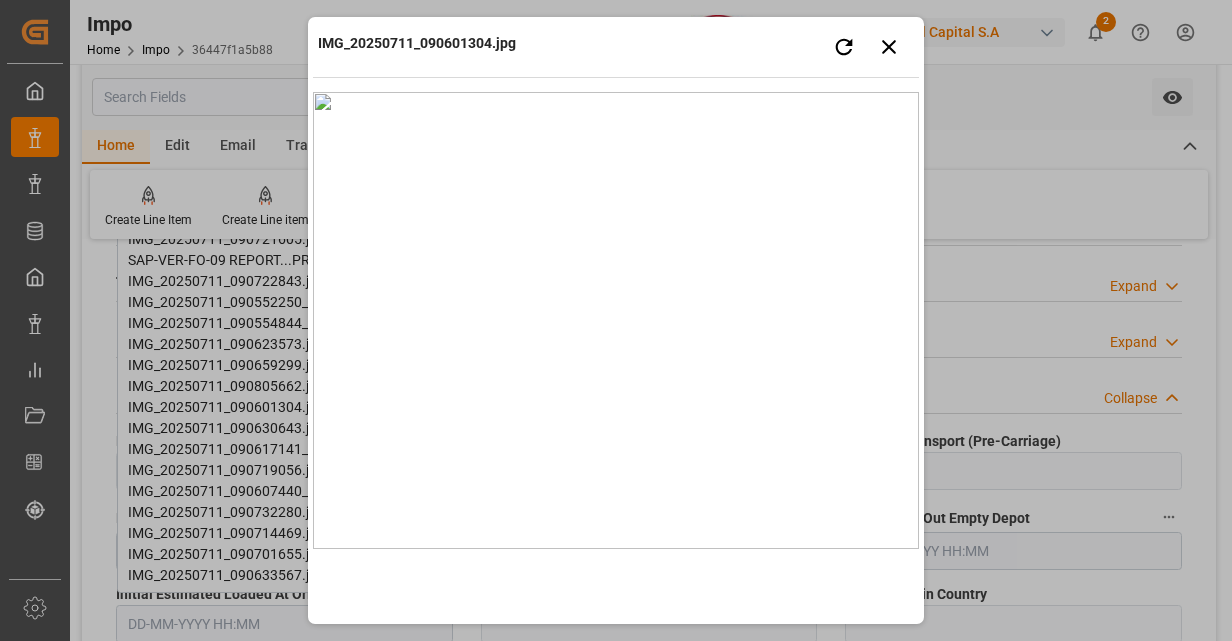 type 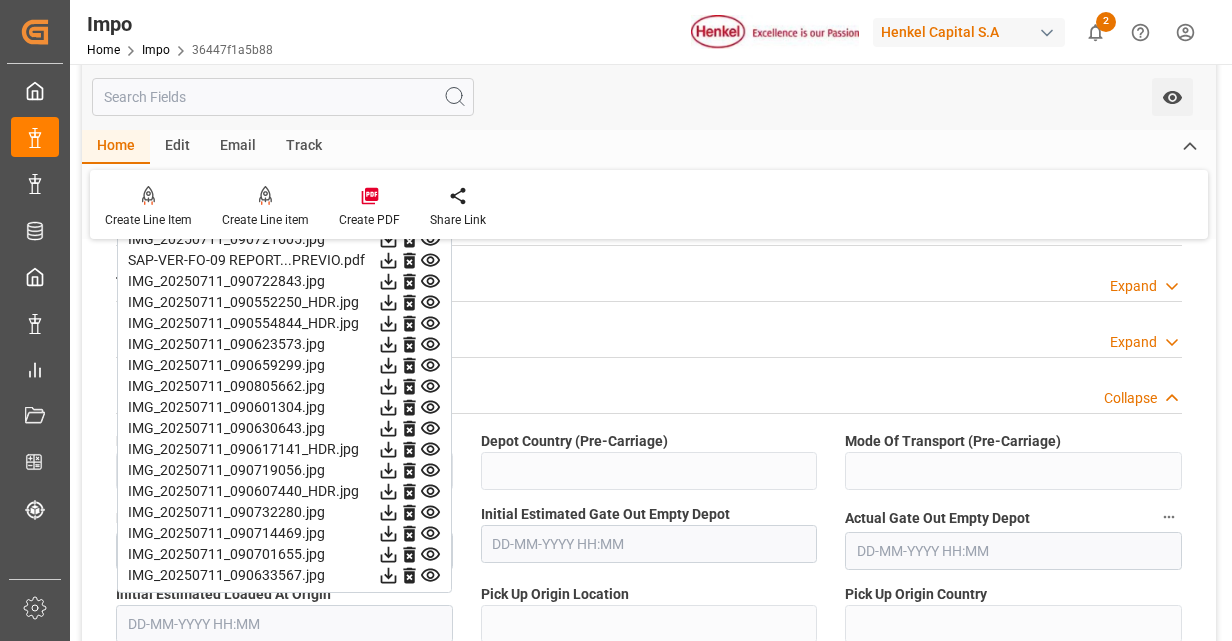 click 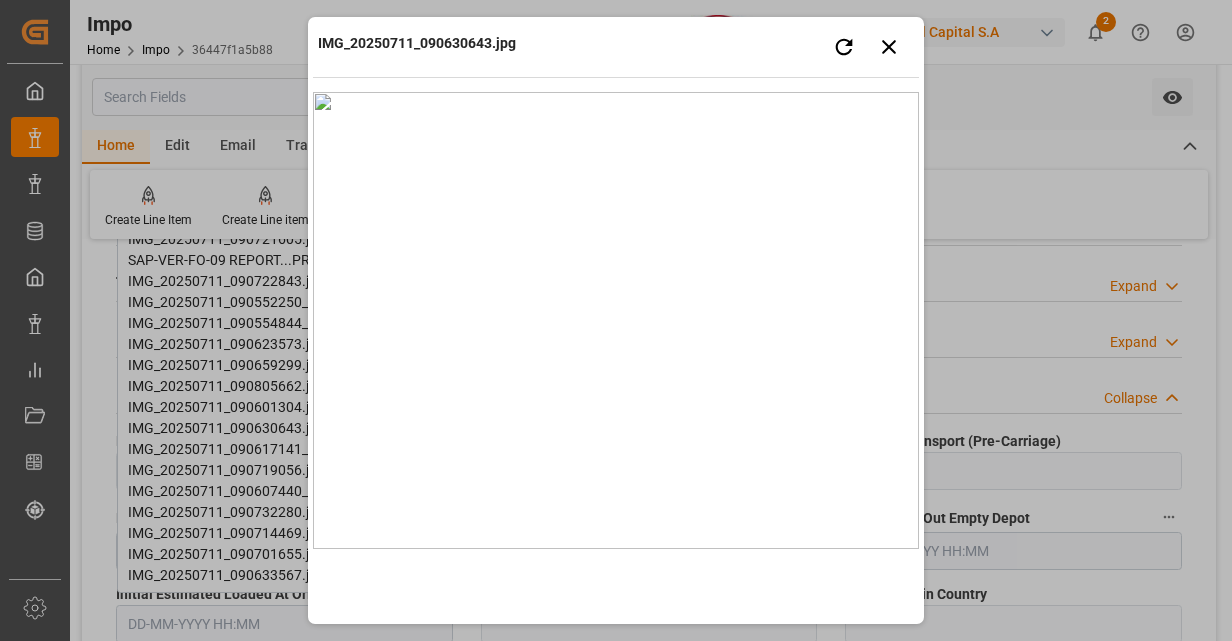 type 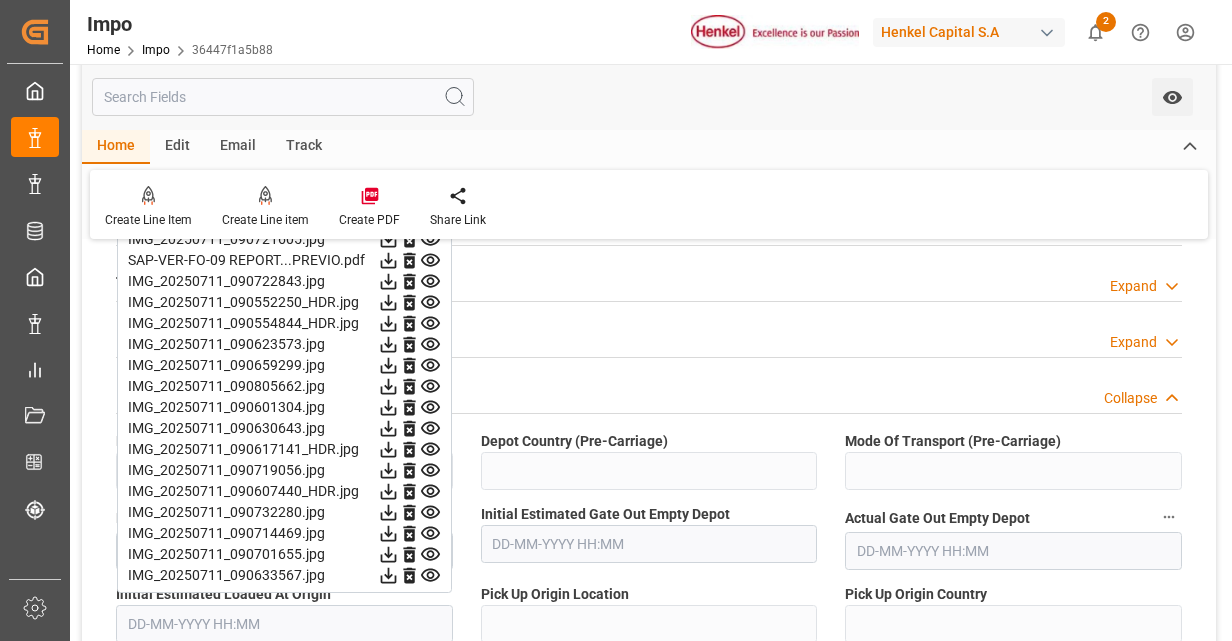 click 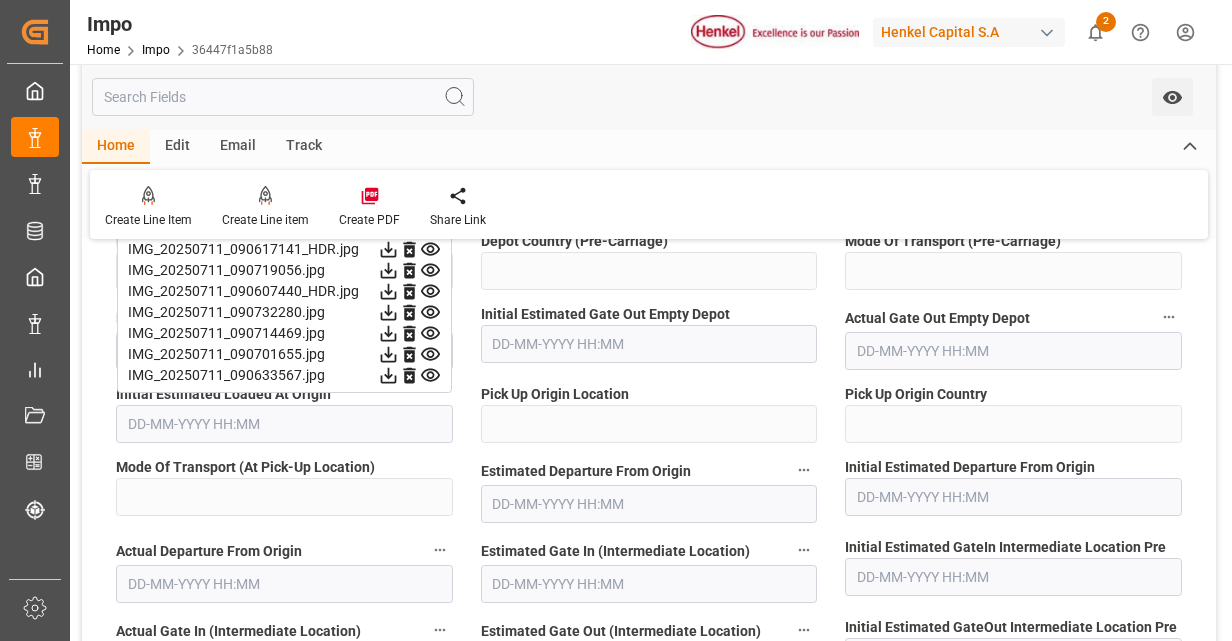 scroll, scrollTop: 1900, scrollLeft: 0, axis: vertical 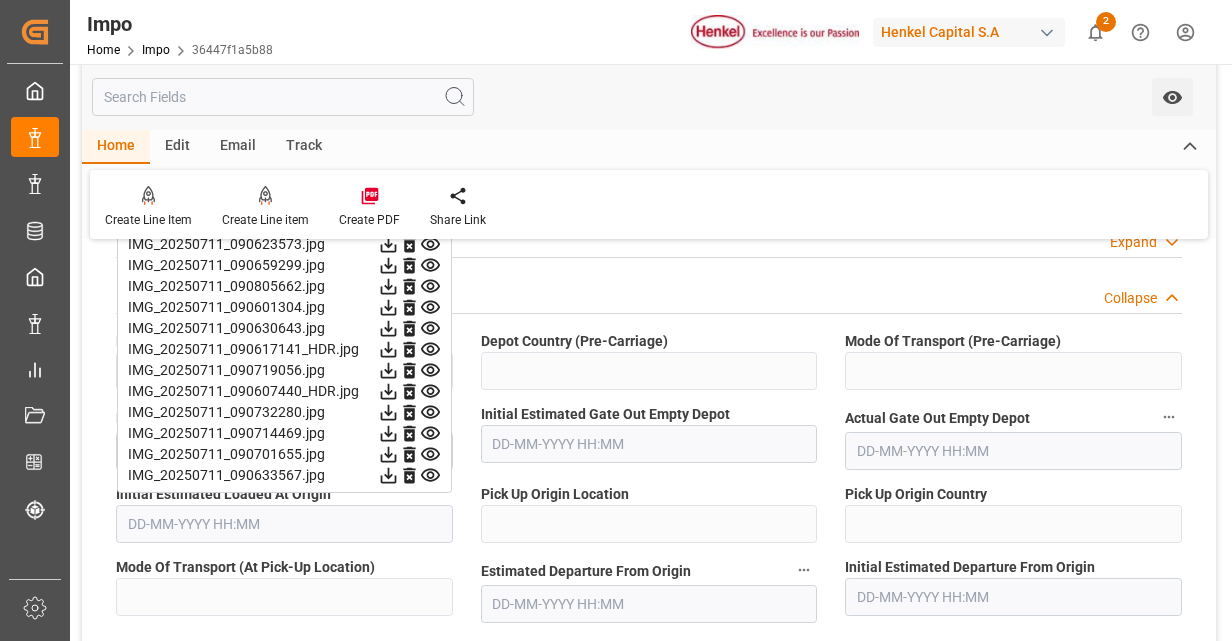 click 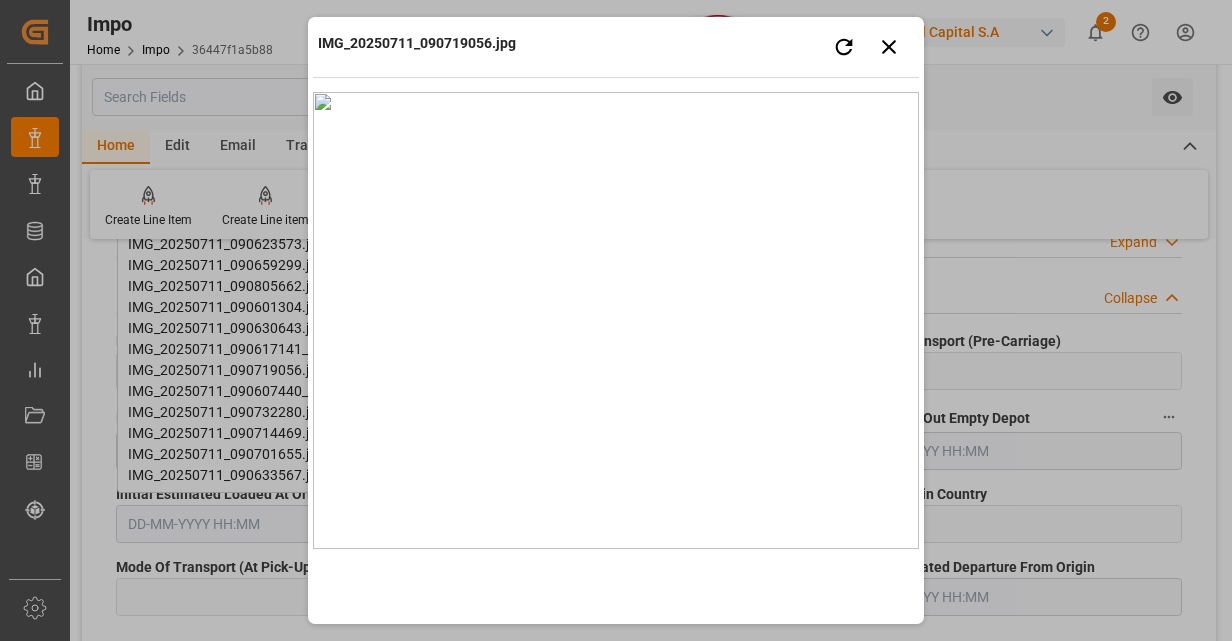 type 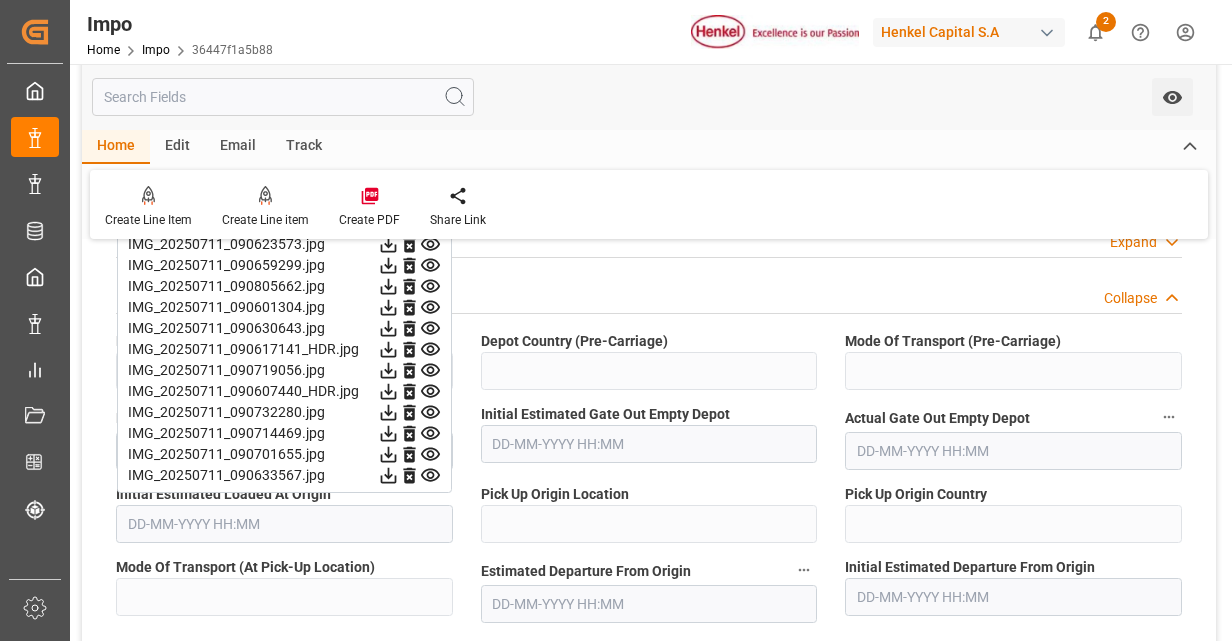 click 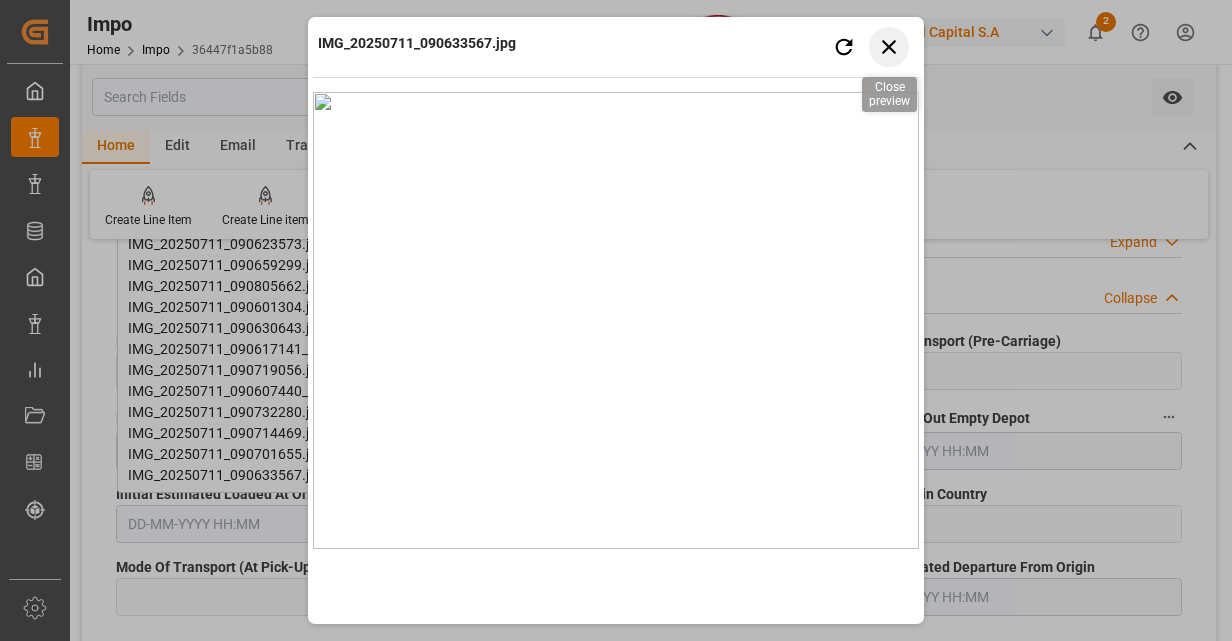 click 